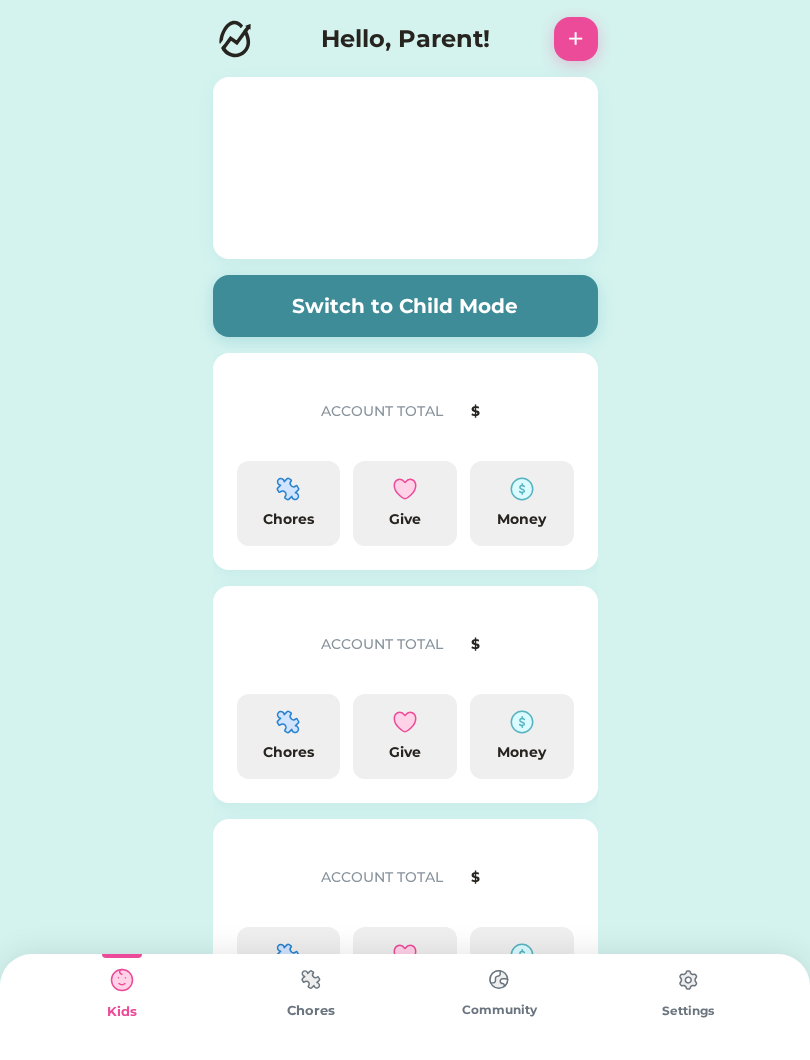 scroll, scrollTop: 0, scrollLeft: 0, axis: both 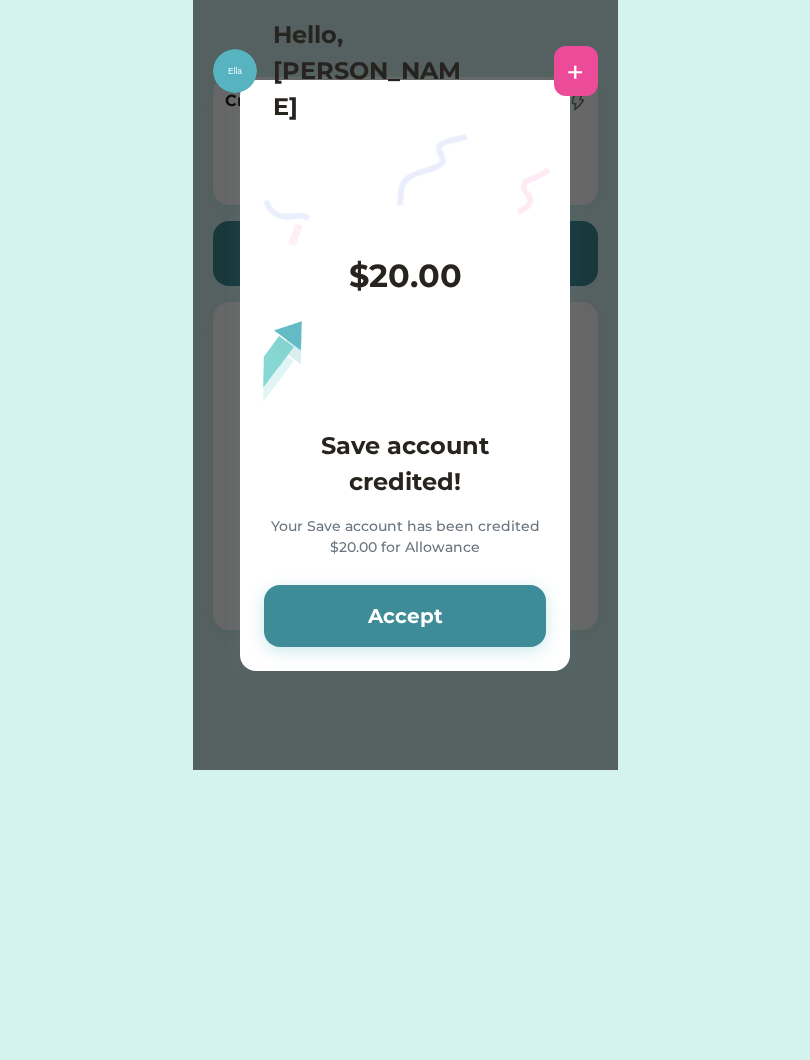 click on "Accept" at bounding box center [405, 616] 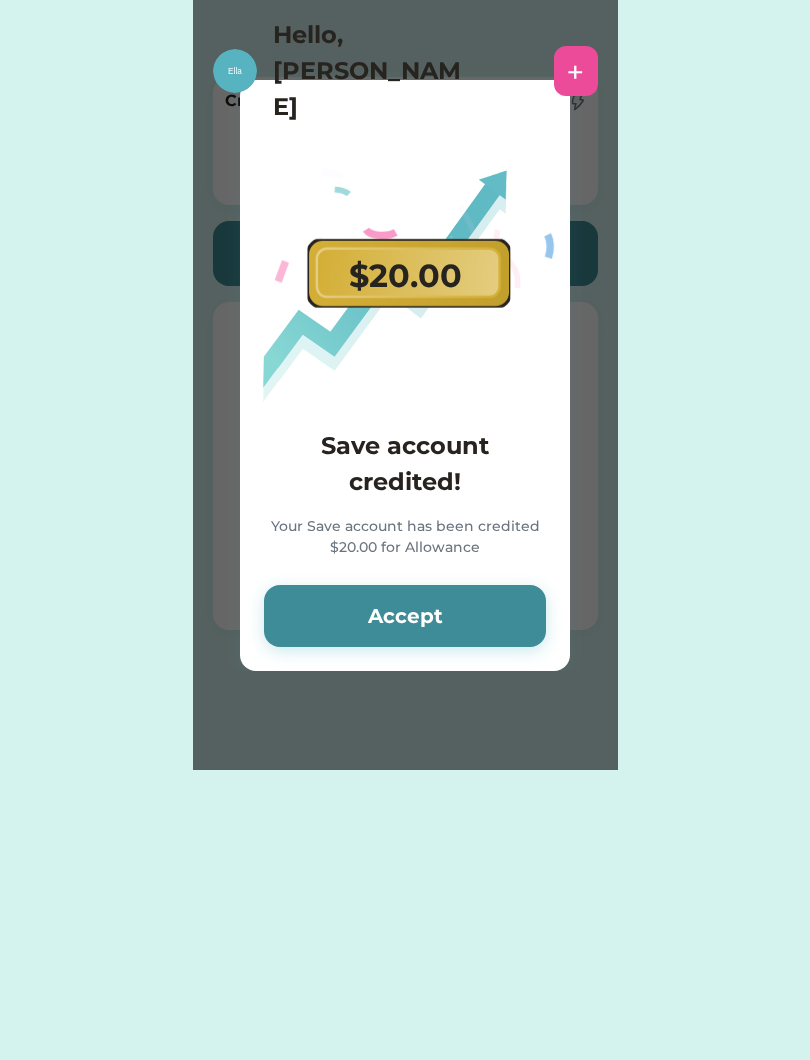 click on "Accept" at bounding box center (405, 616) 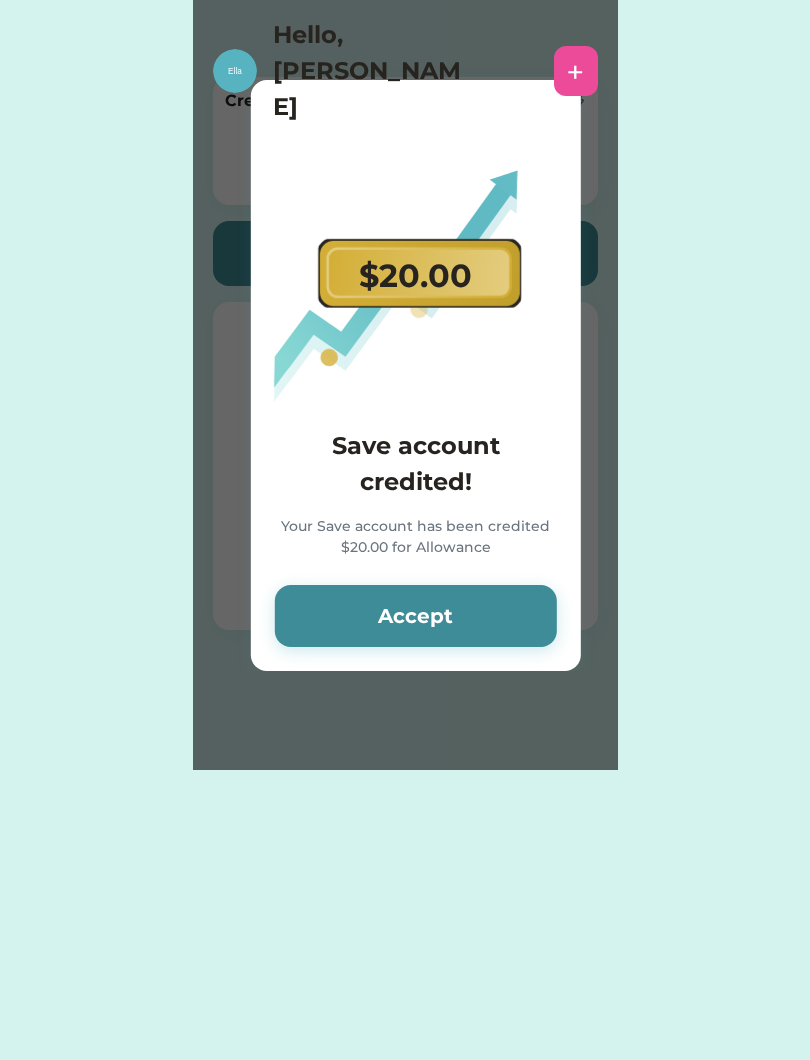 click on "Accept" at bounding box center [416, 616] 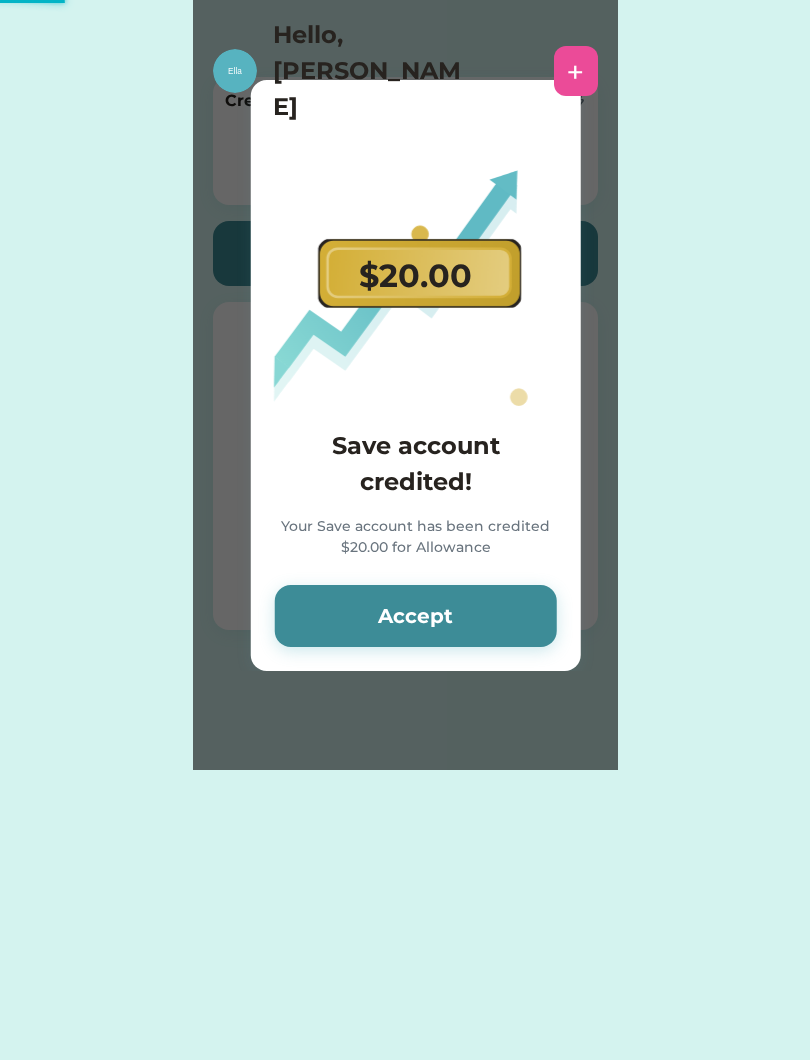 click on "Accept" at bounding box center [416, 616] 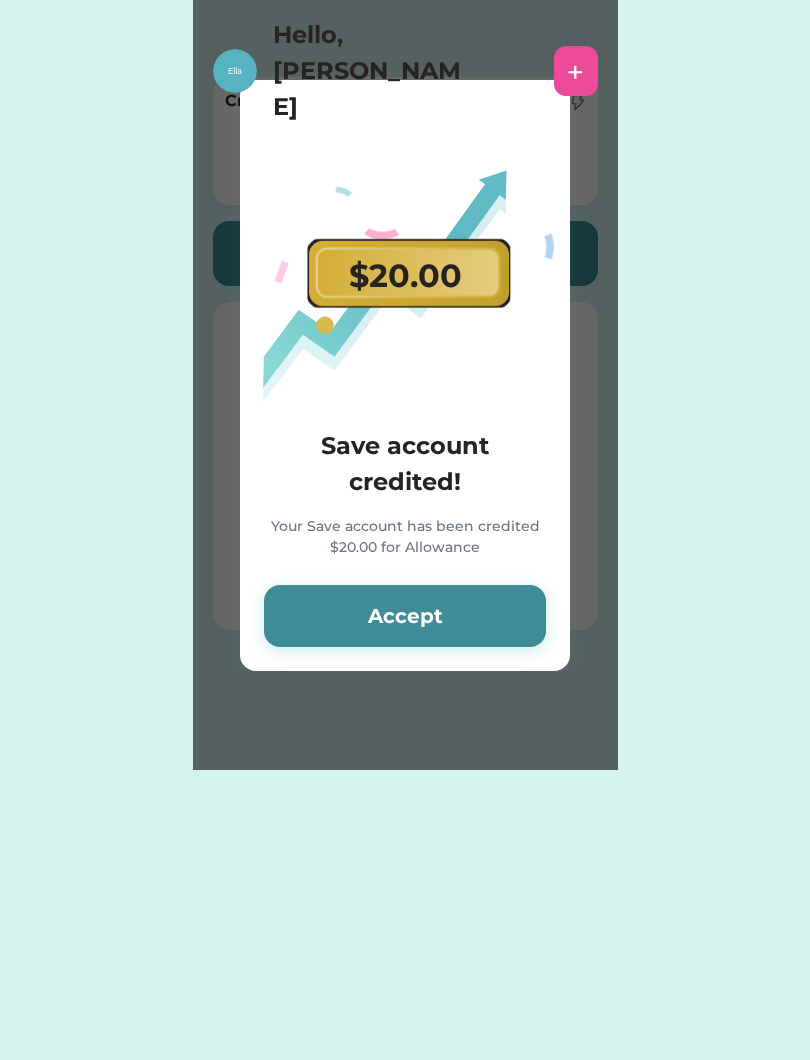 click 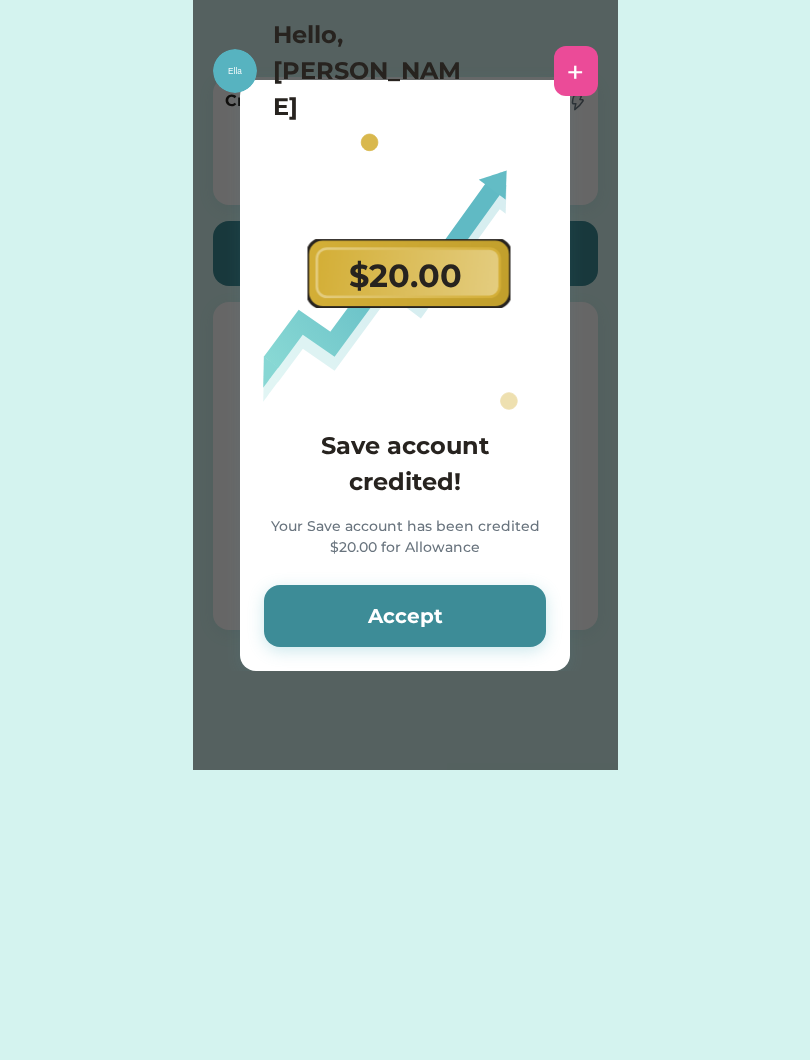 click on "+" at bounding box center (575, 71) 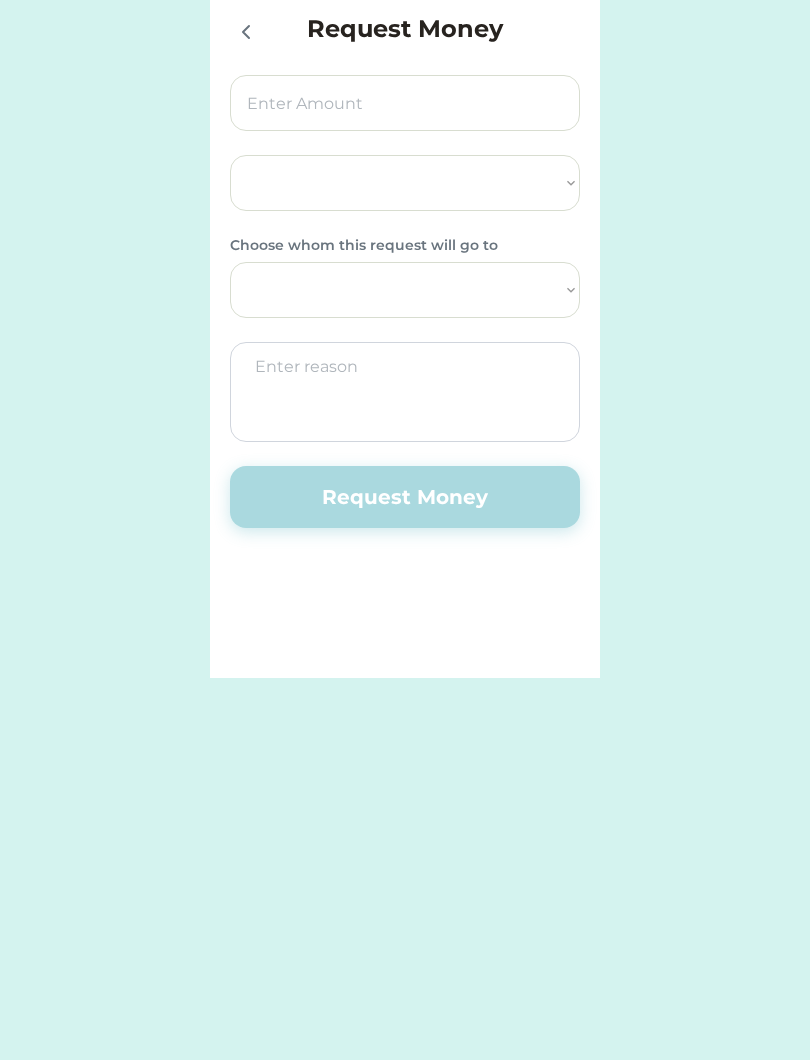 click on "Request Money Choose whom this request will go to Request Money" at bounding box center [405, 339] 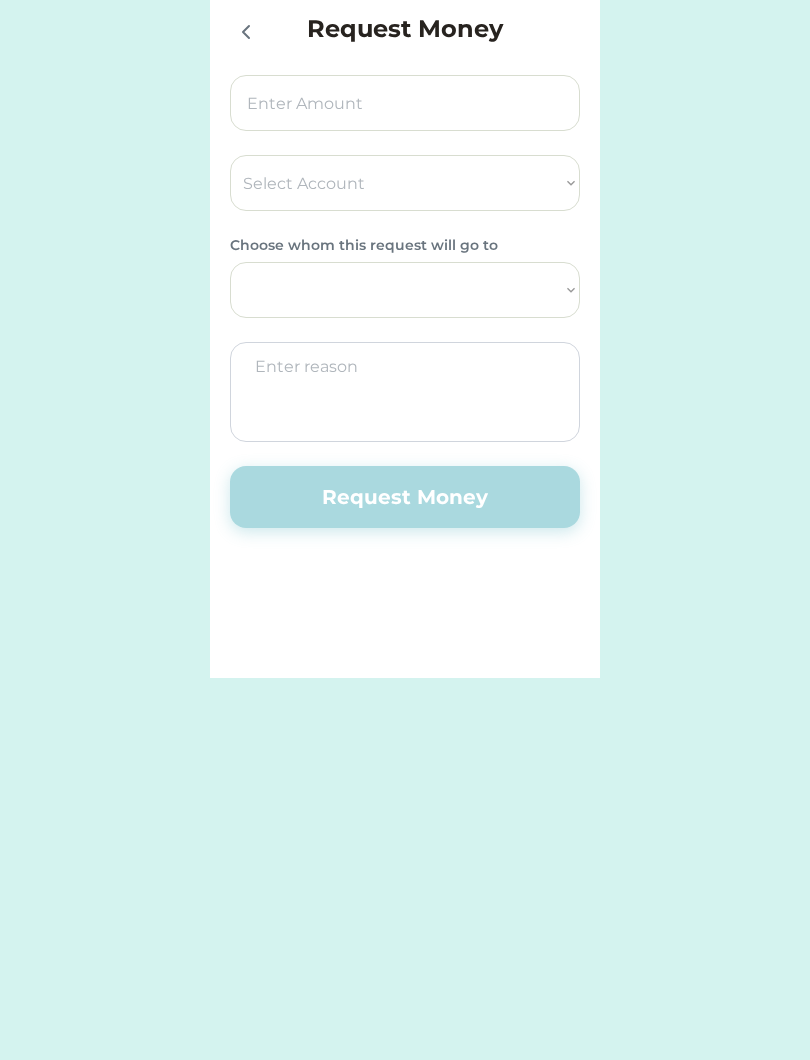 click at bounding box center [245, 31] 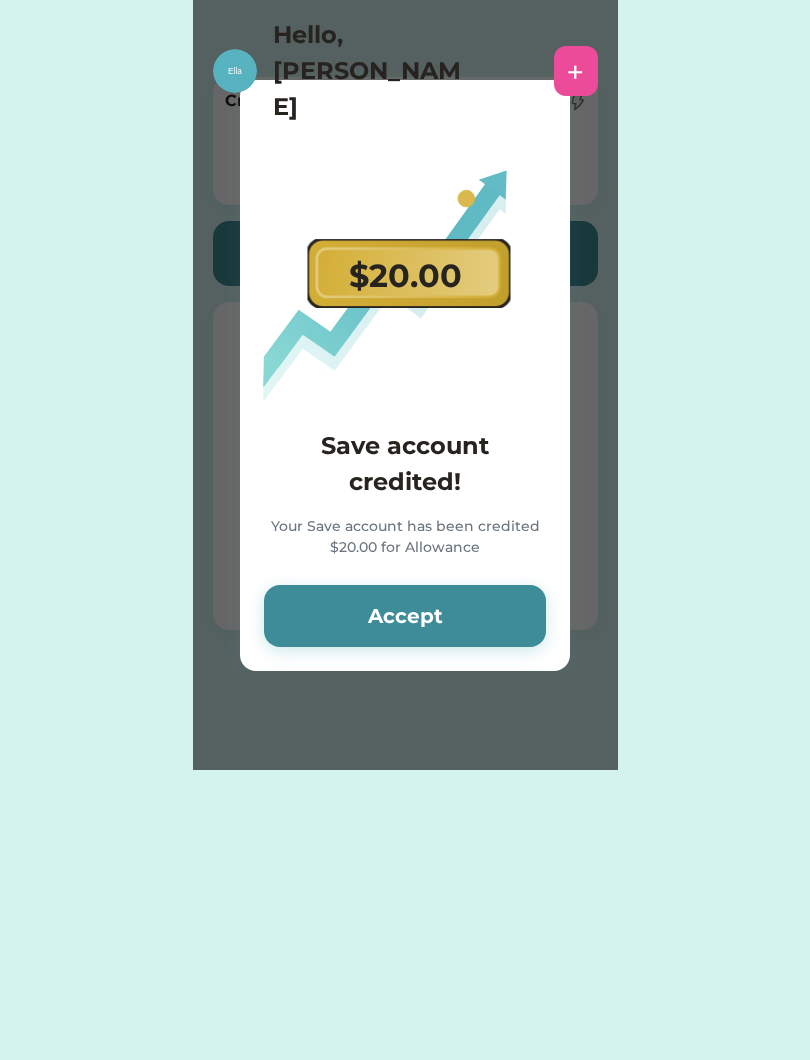 click 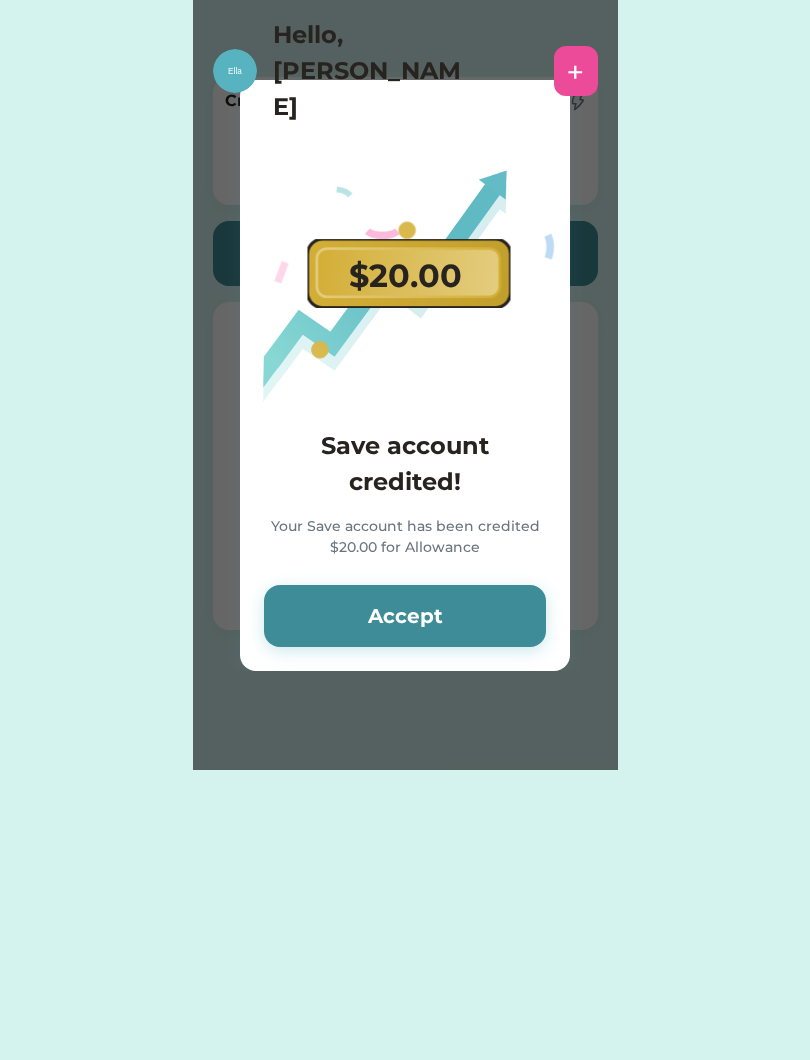 click on "Accept" at bounding box center [405, 616] 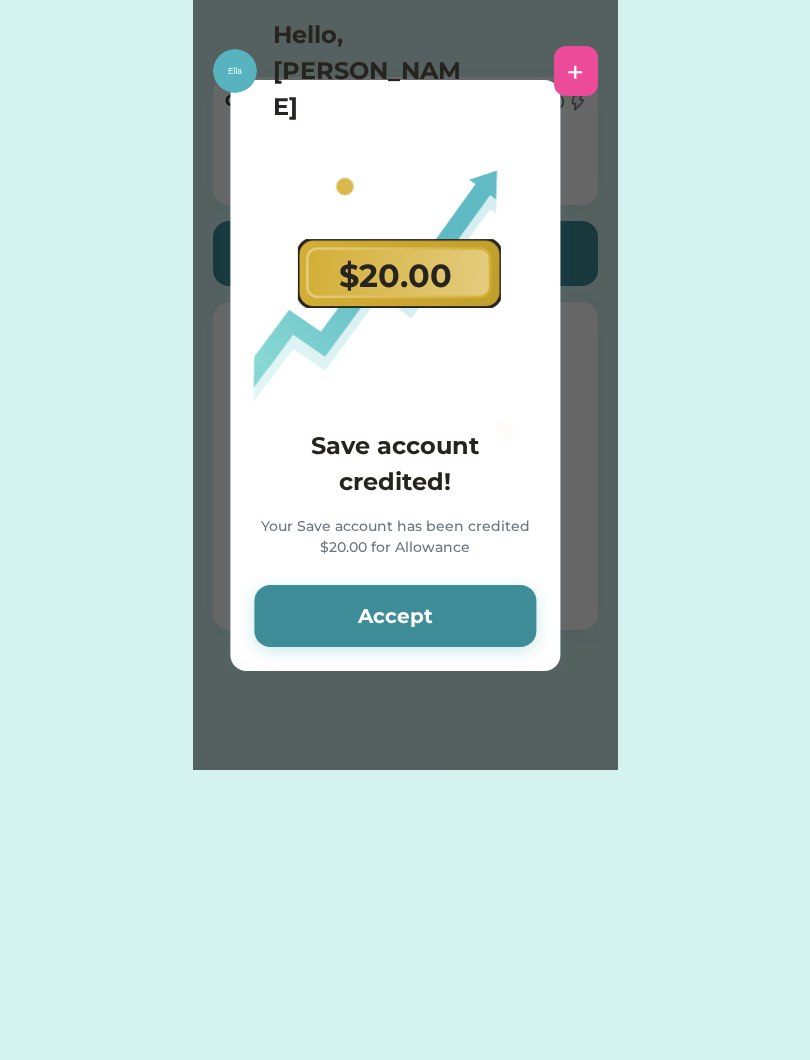 click on "Accept" at bounding box center [395, 616] 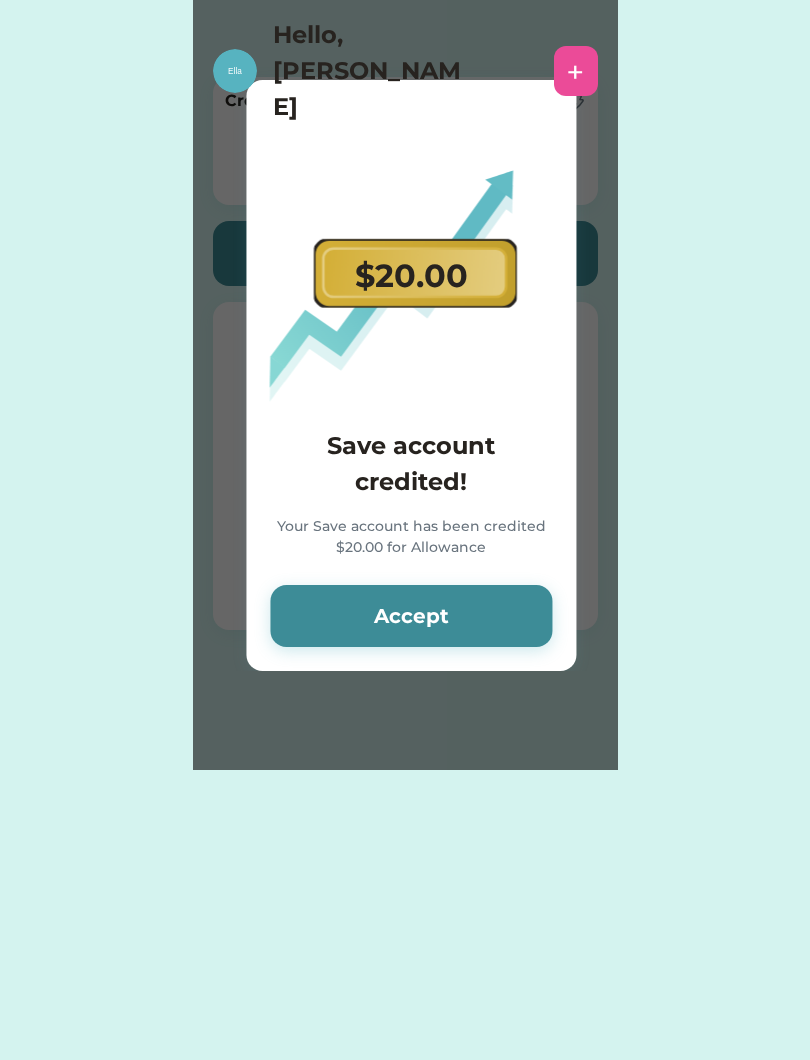 click on "Accept" at bounding box center [411, 616] 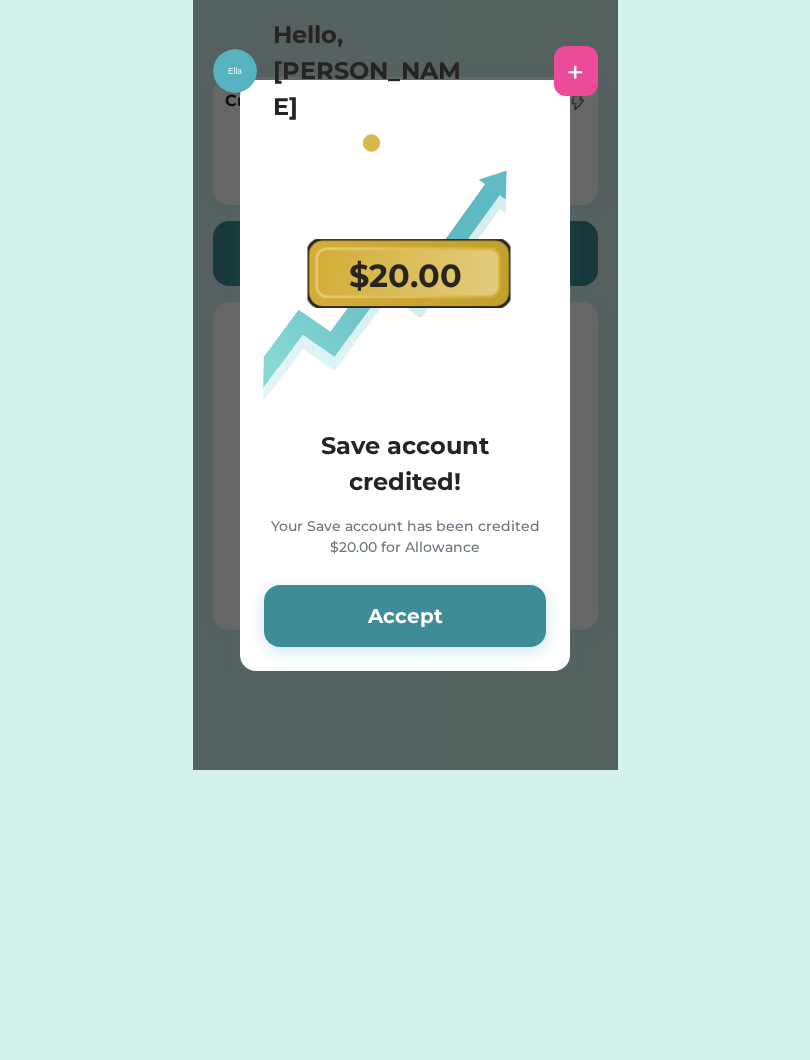 click on "Accept" at bounding box center (405, 616) 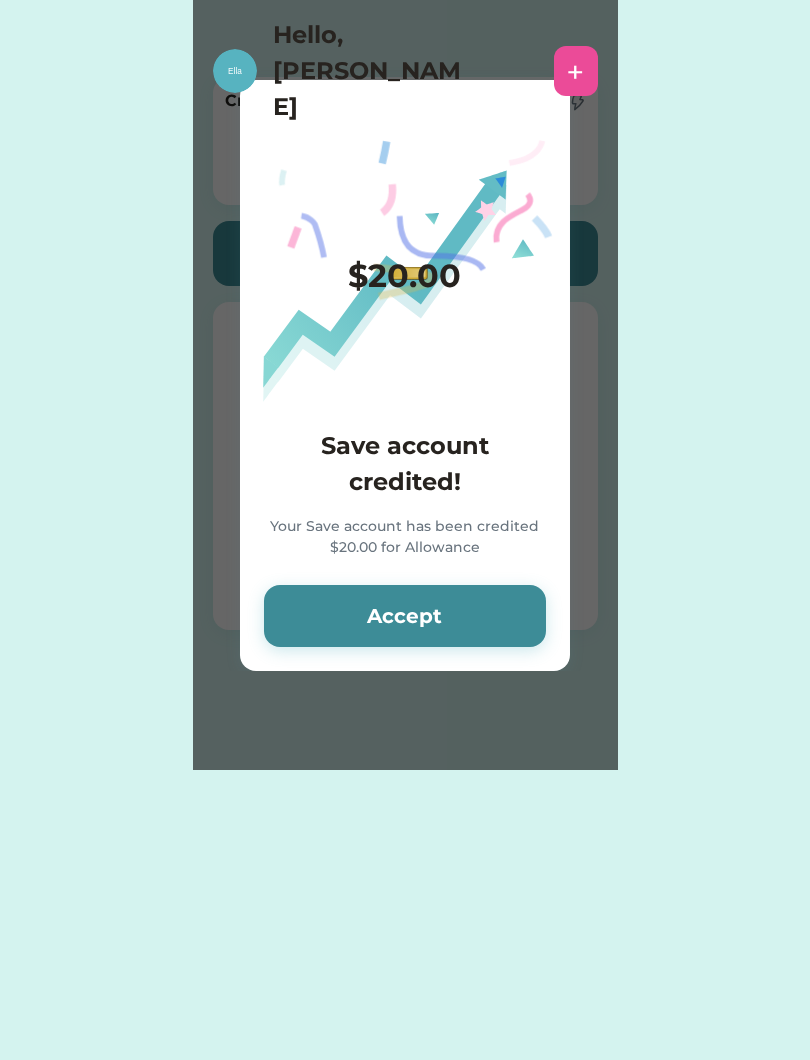 click on "Save account credited!" at bounding box center (405, 464) 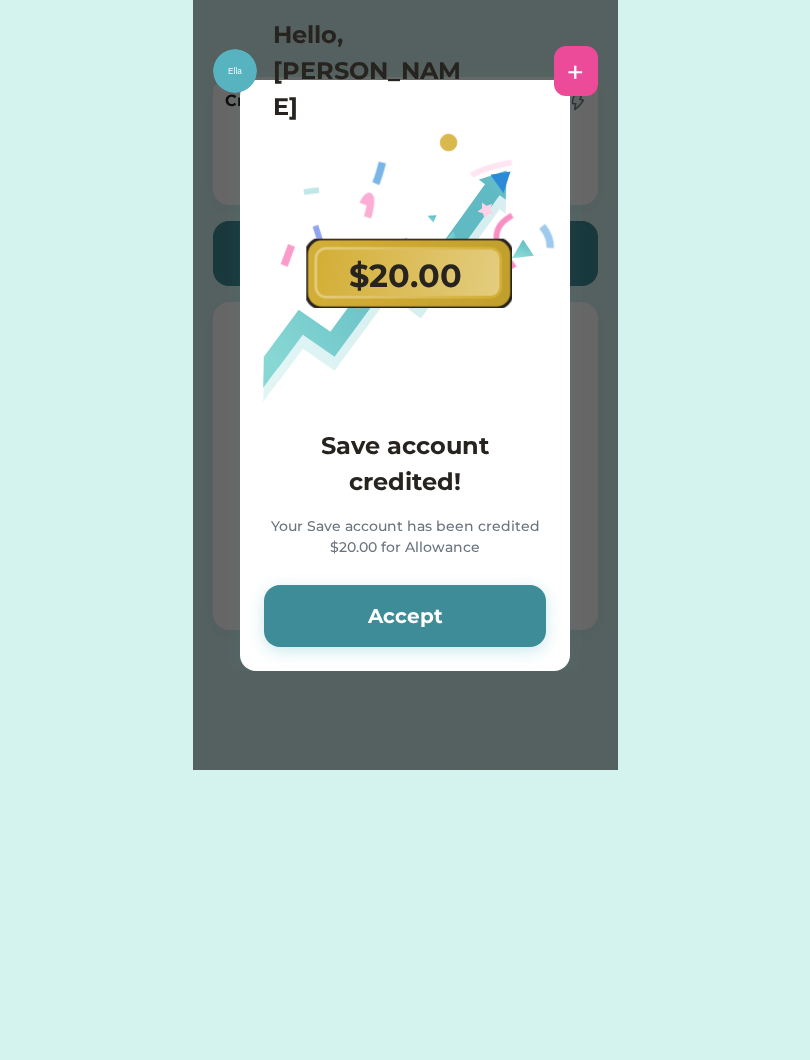scroll, scrollTop: 0, scrollLeft: 2, axis: horizontal 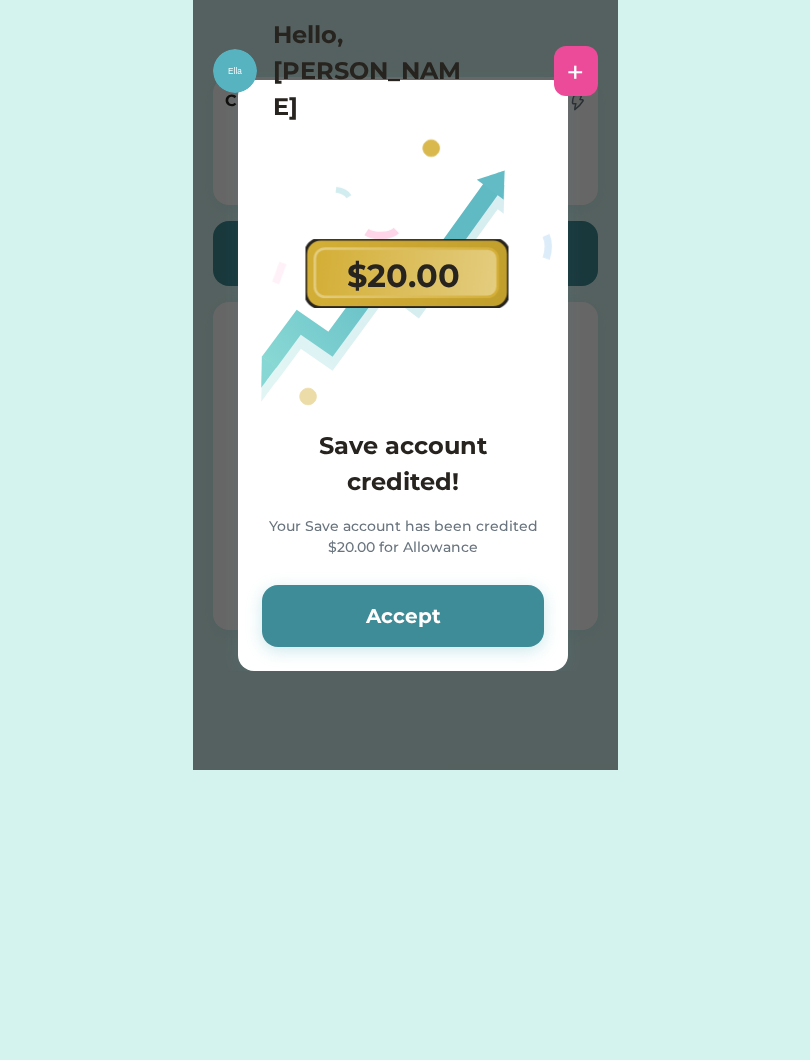 click on "Accept" at bounding box center (403, 616) 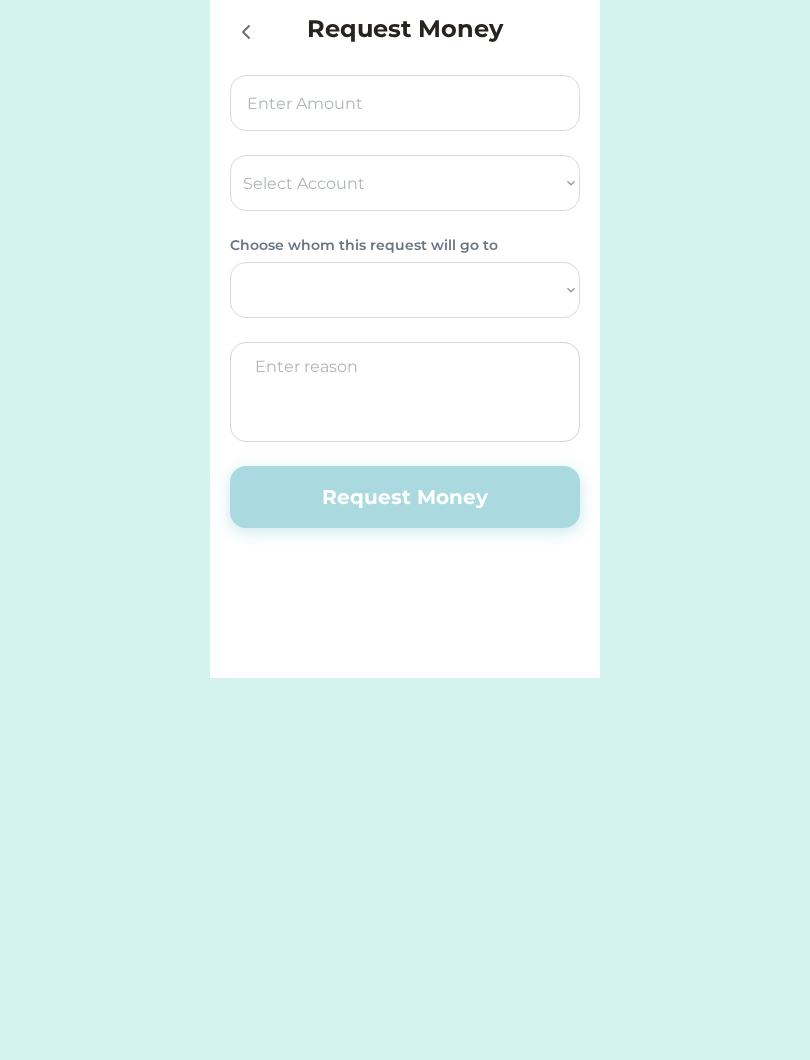 select on ""1348695171700984260__LOOKUP__1723749295496x292288212026574640"" 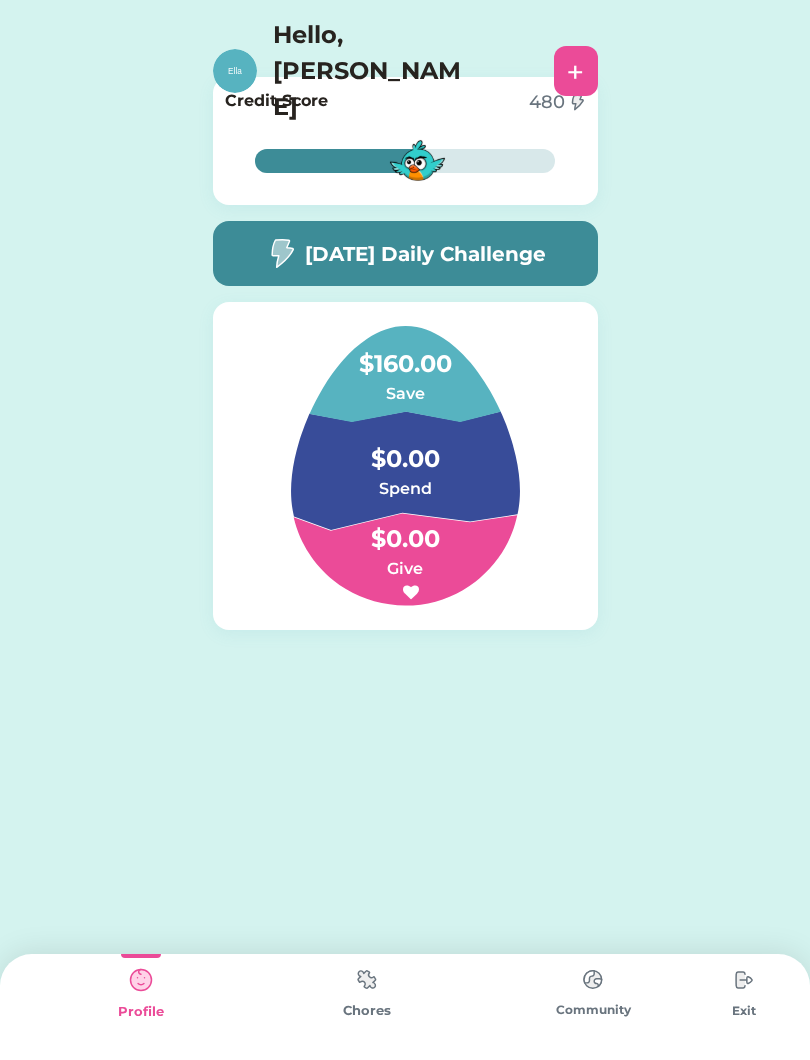 click at bounding box center (367, 979) 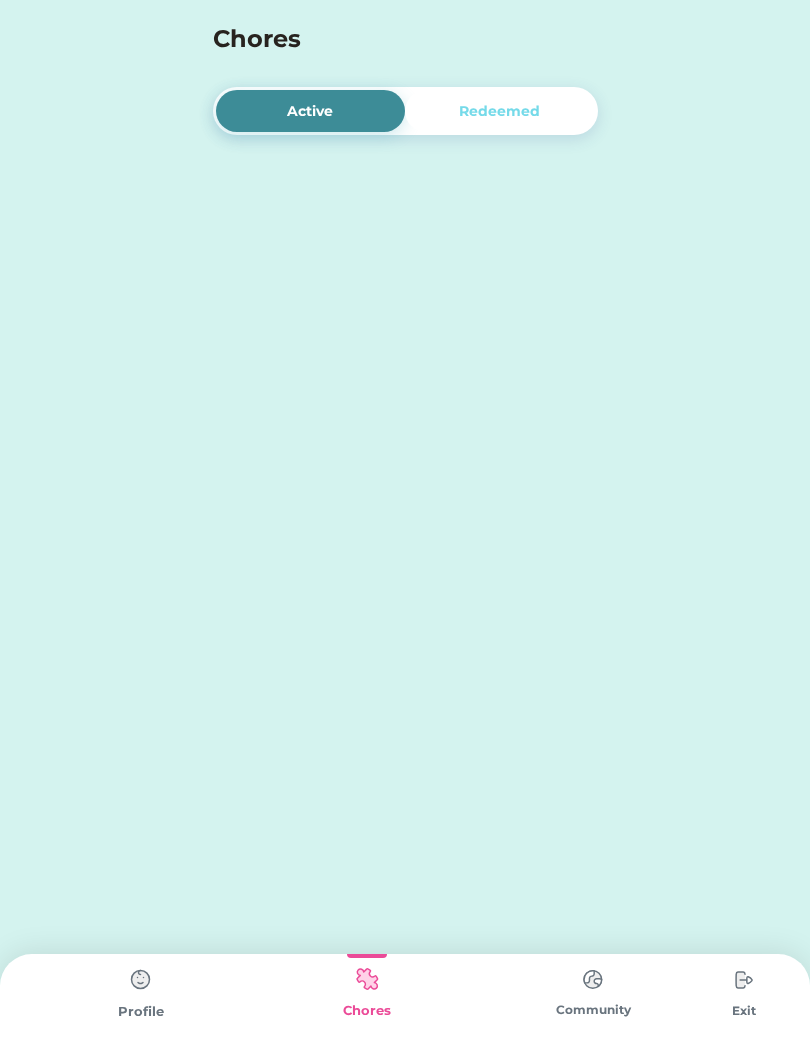 click on "Chores" at bounding box center [367, 1011] 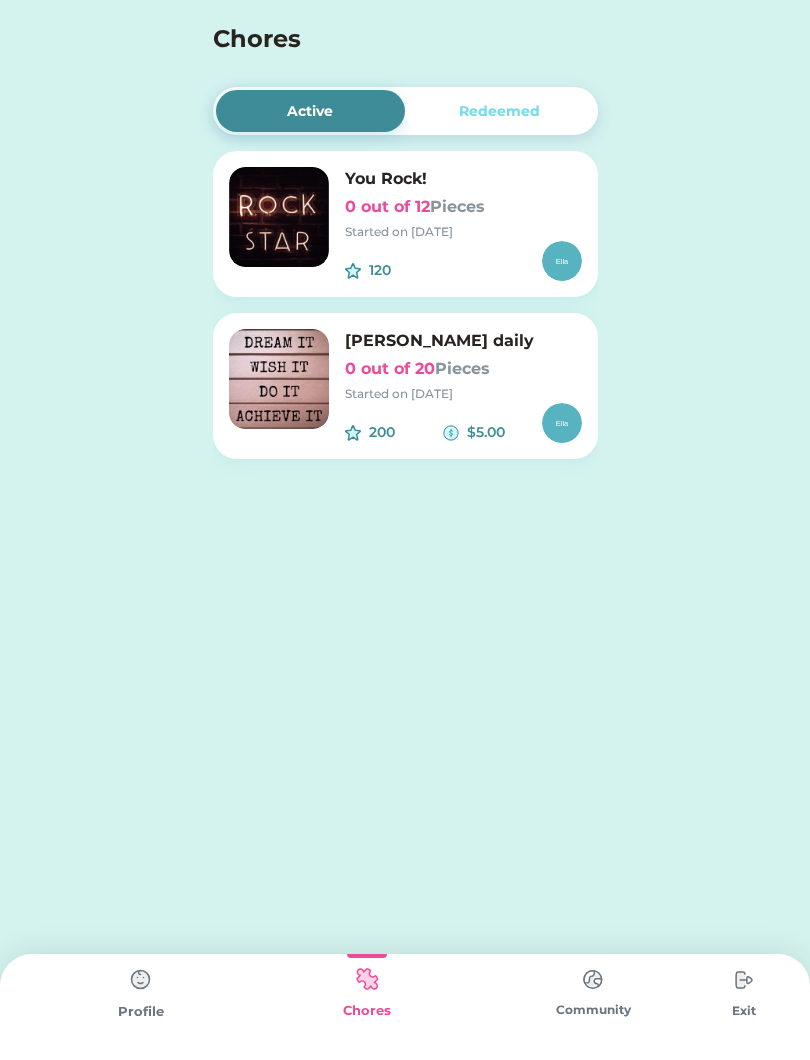 click on "Community" at bounding box center [593, 1007] 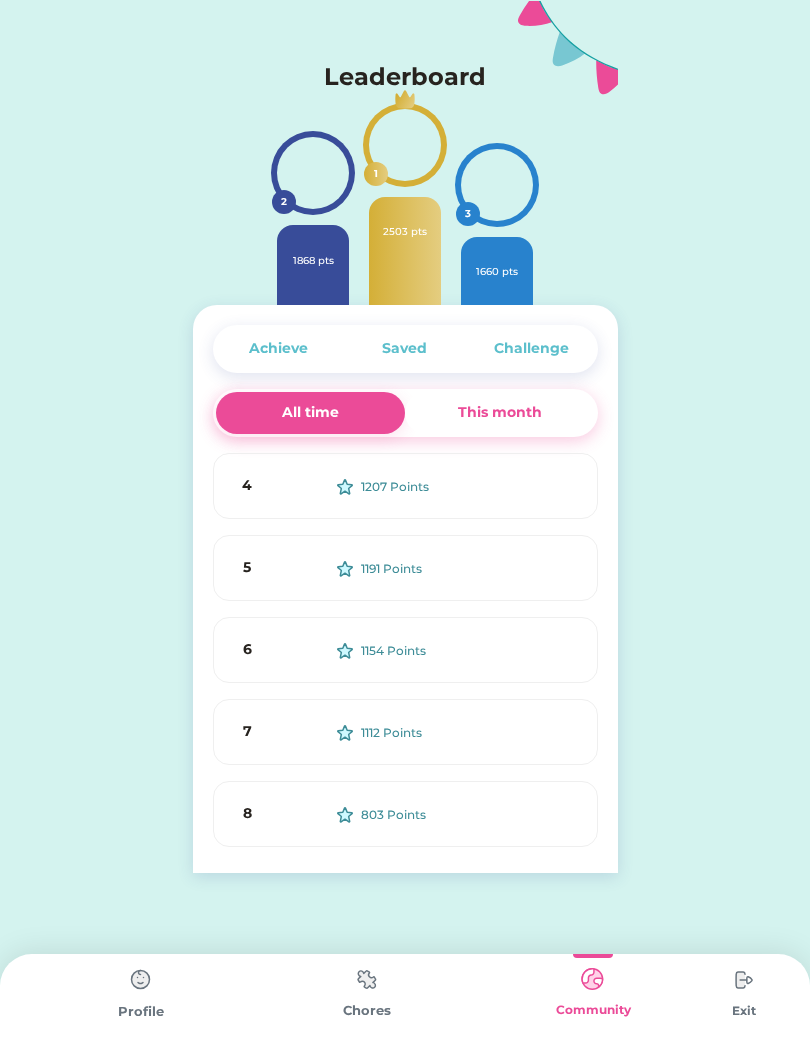 click at bounding box center (593, 979) 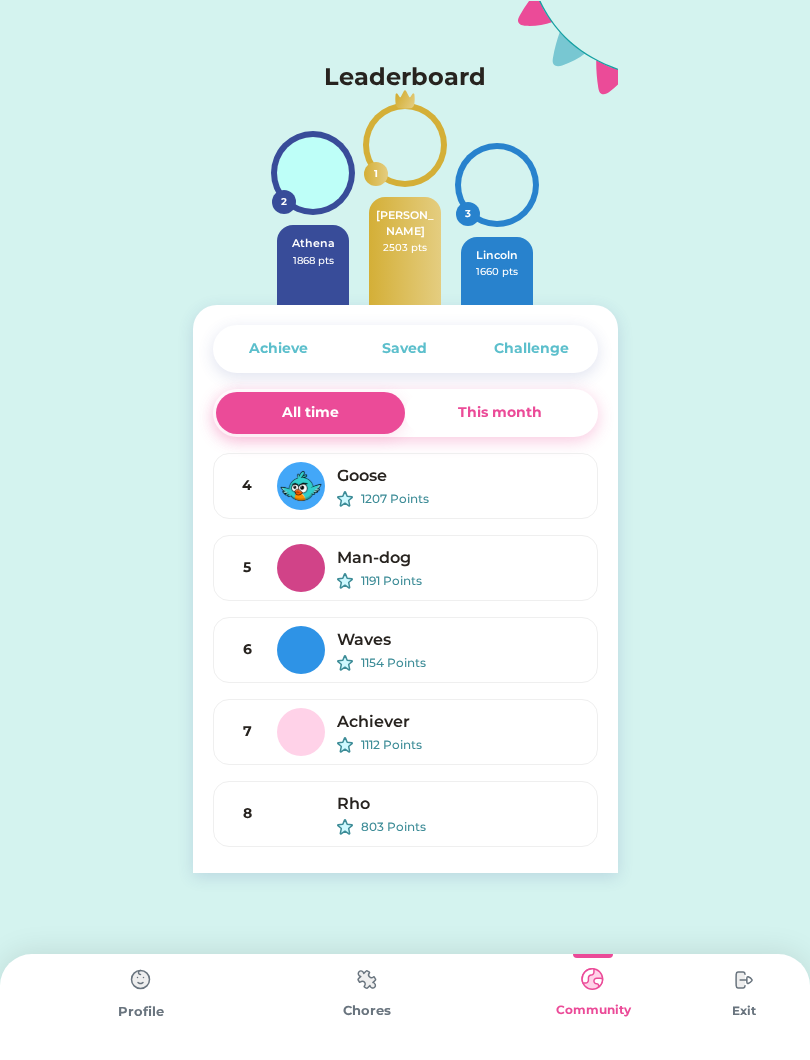 click on "Chores" at bounding box center [367, 1007] 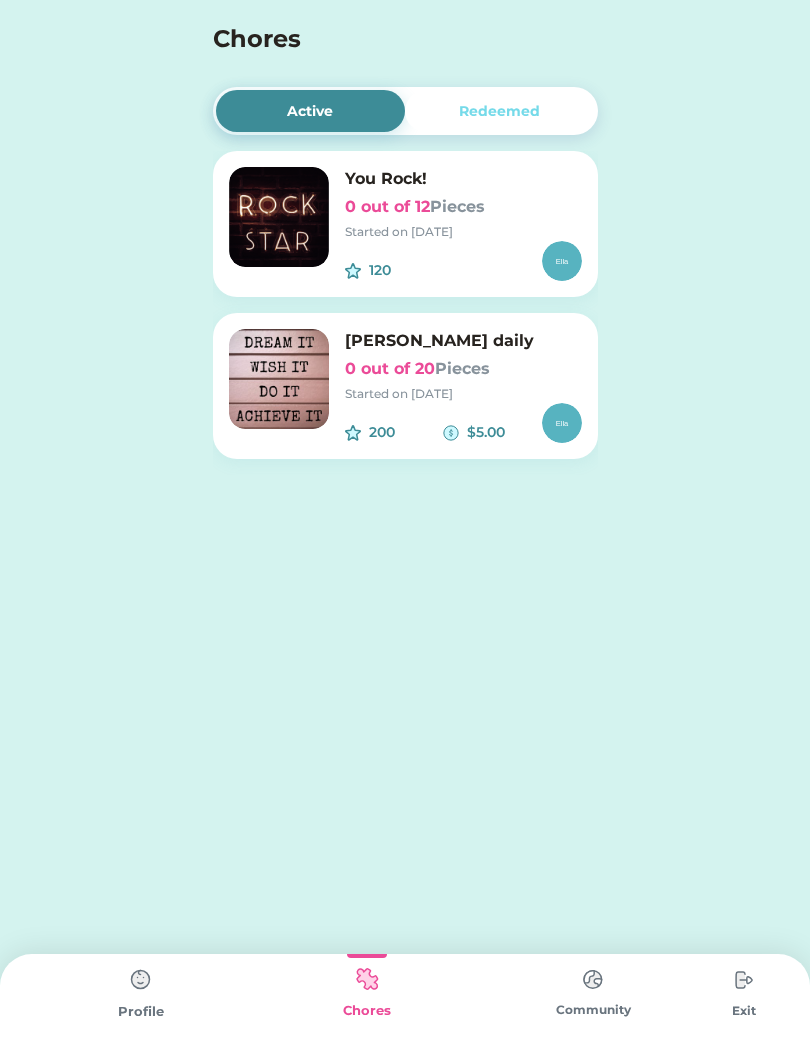 click at bounding box center (141, 980) 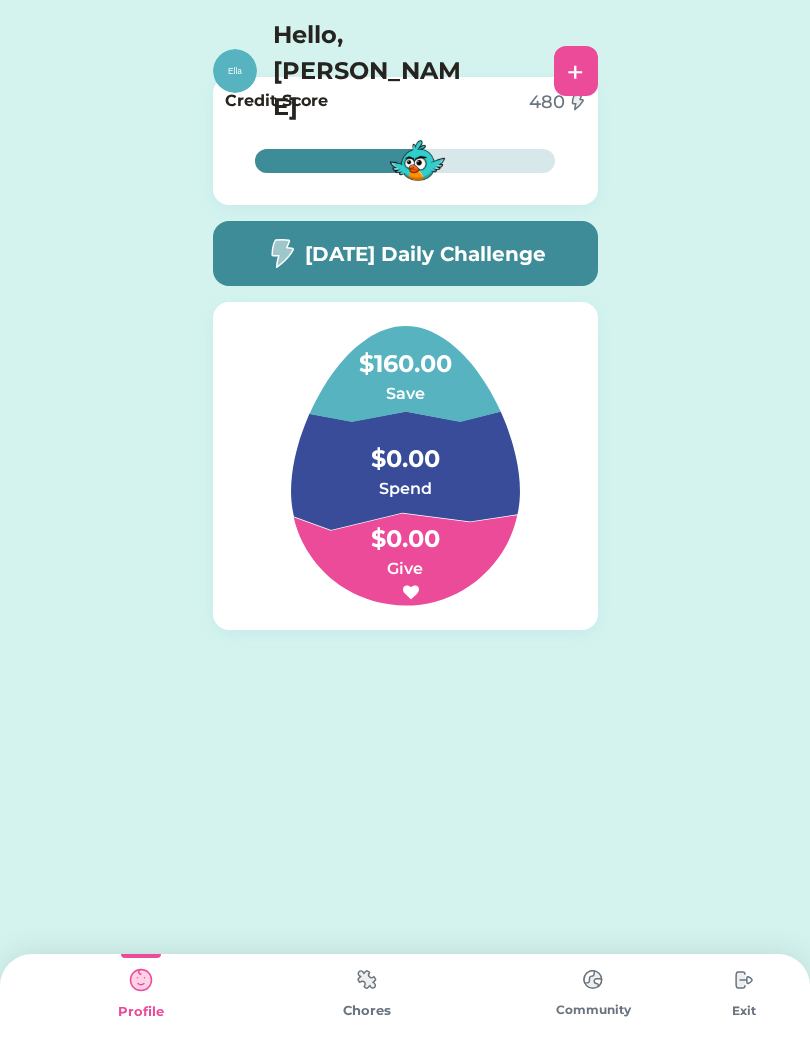 click on "+" at bounding box center (576, 71) 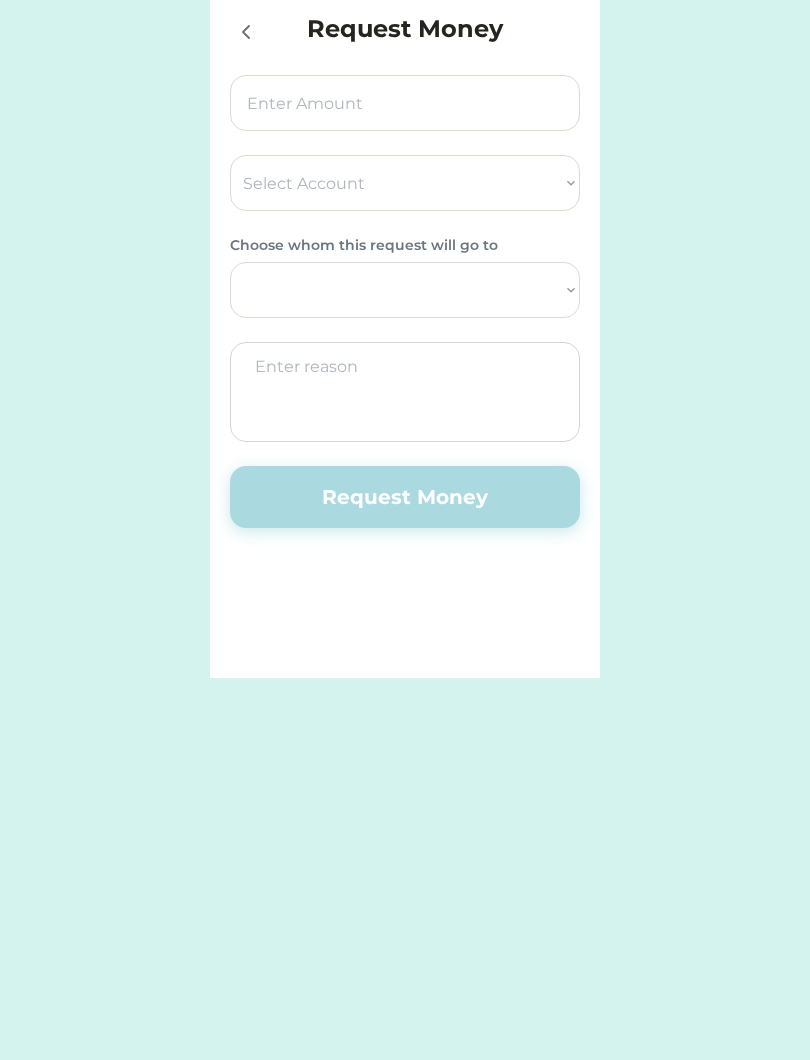 click at bounding box center (405, 103) 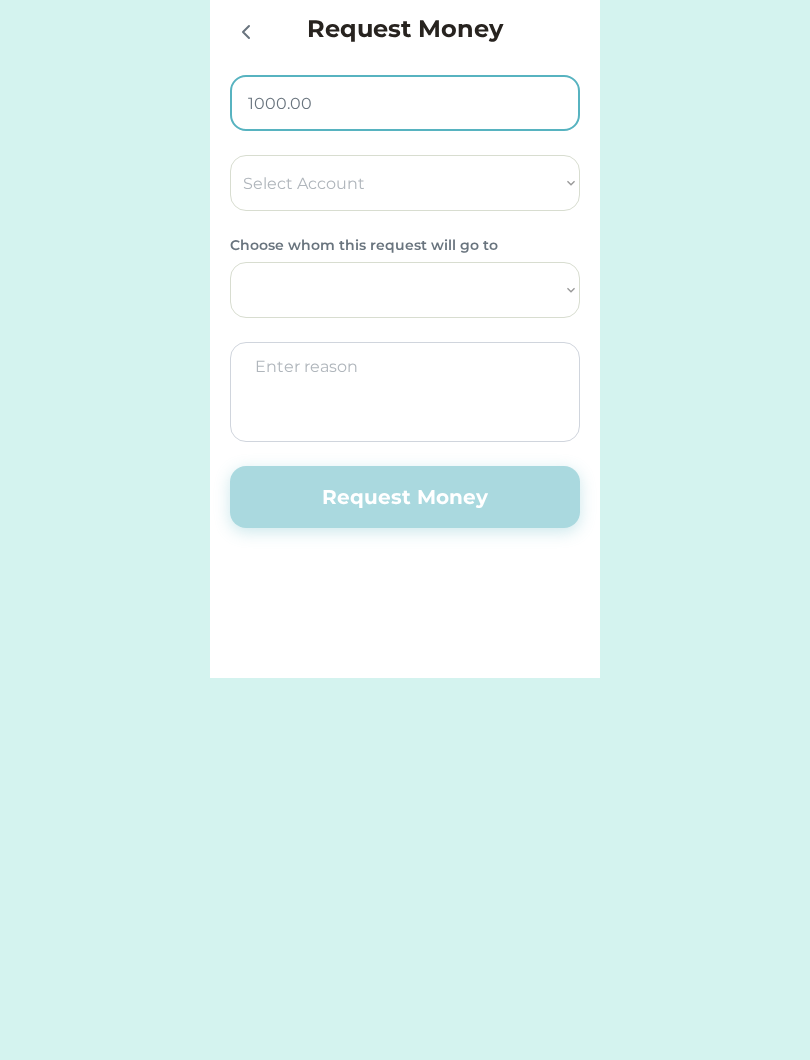 type on "100.00" 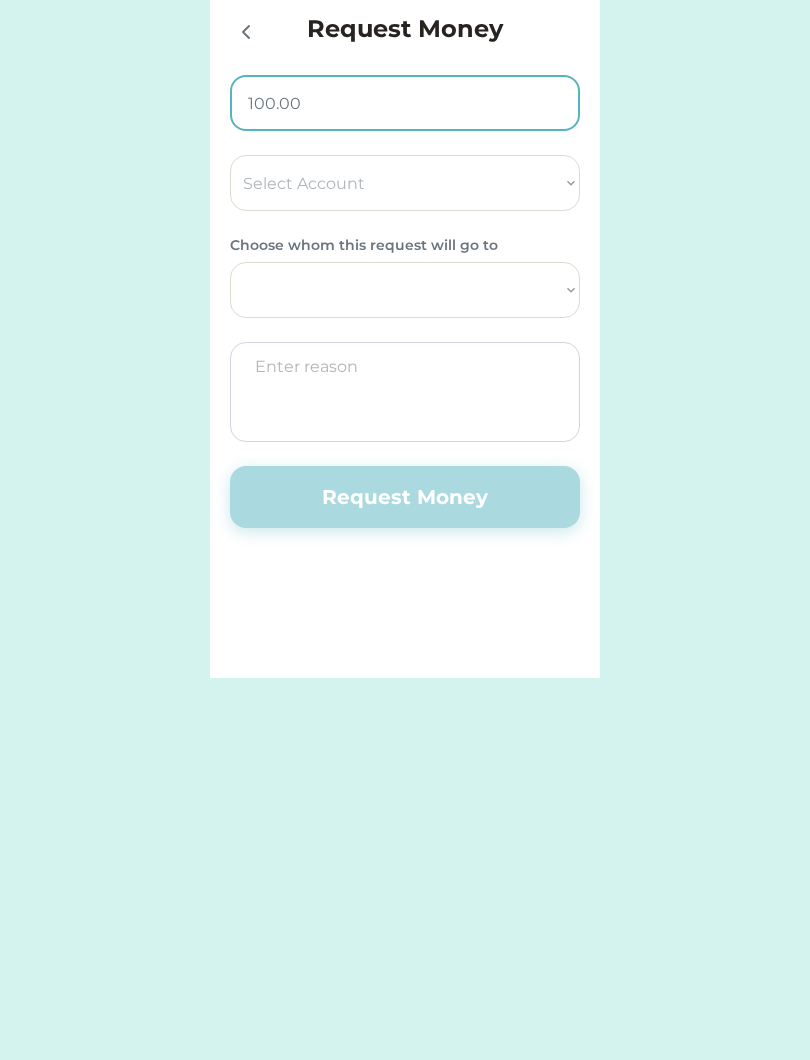 click on "Select Account Holy Rosary Save Give Spend" at bounding box center [405, 183] 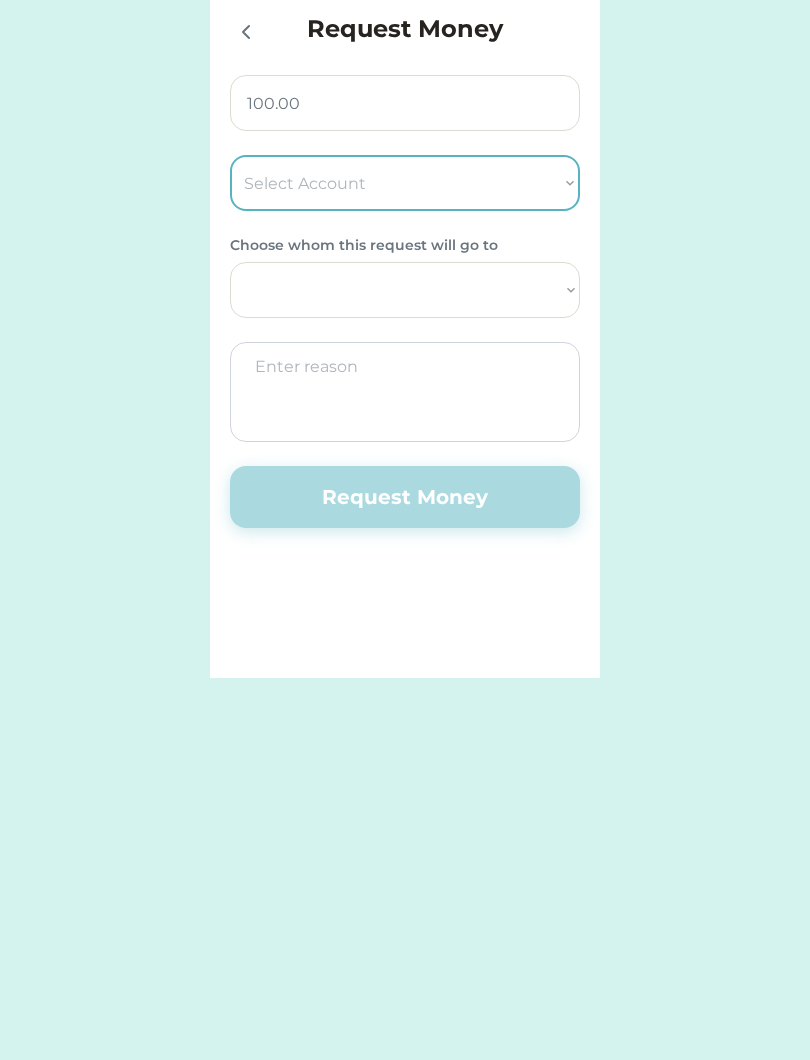 select on ""1348695171700984260__LOOKUP__1723749695212x644719236847286700"" 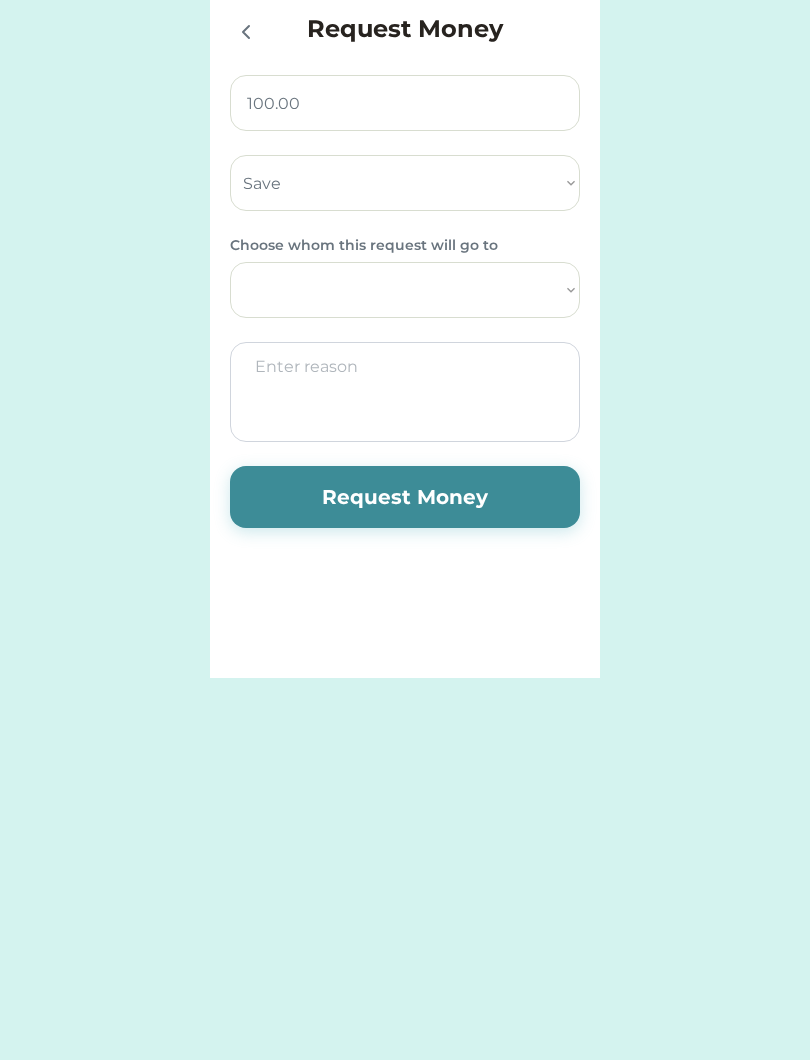 click at bounding box center (405, 290) 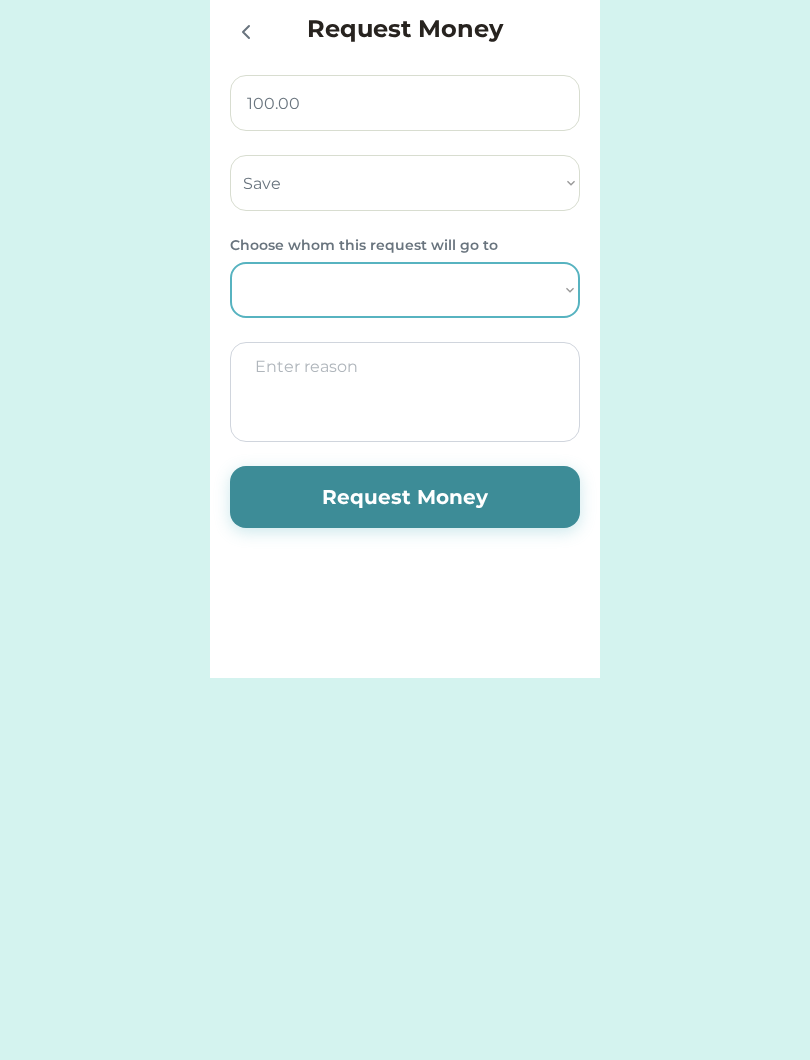 click on "Request Money" at bounding box center (405, 497) 